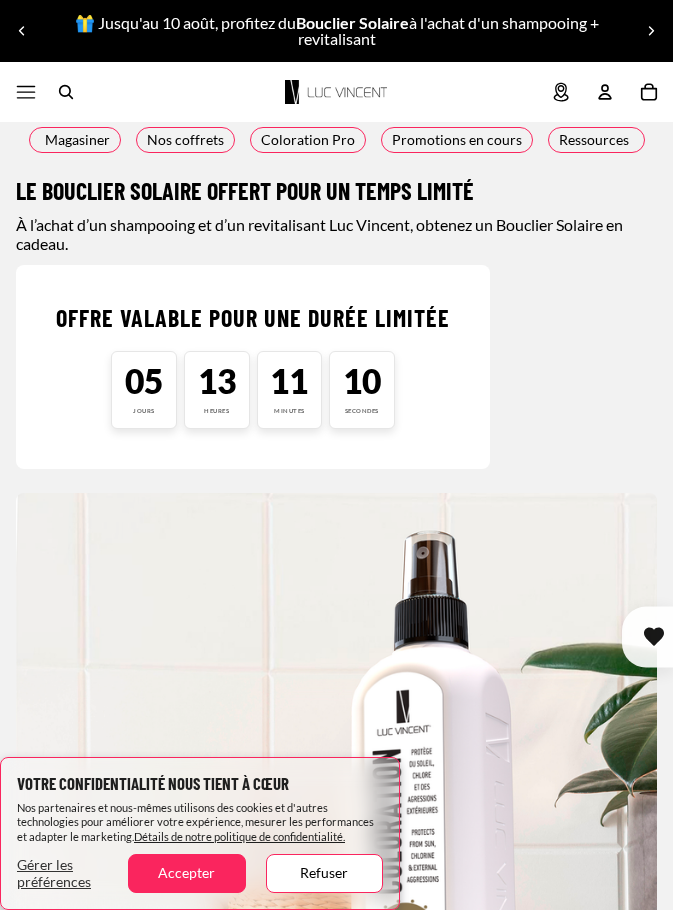 scroll, scrollTop: 0, scrollLeft: 0, axis: both 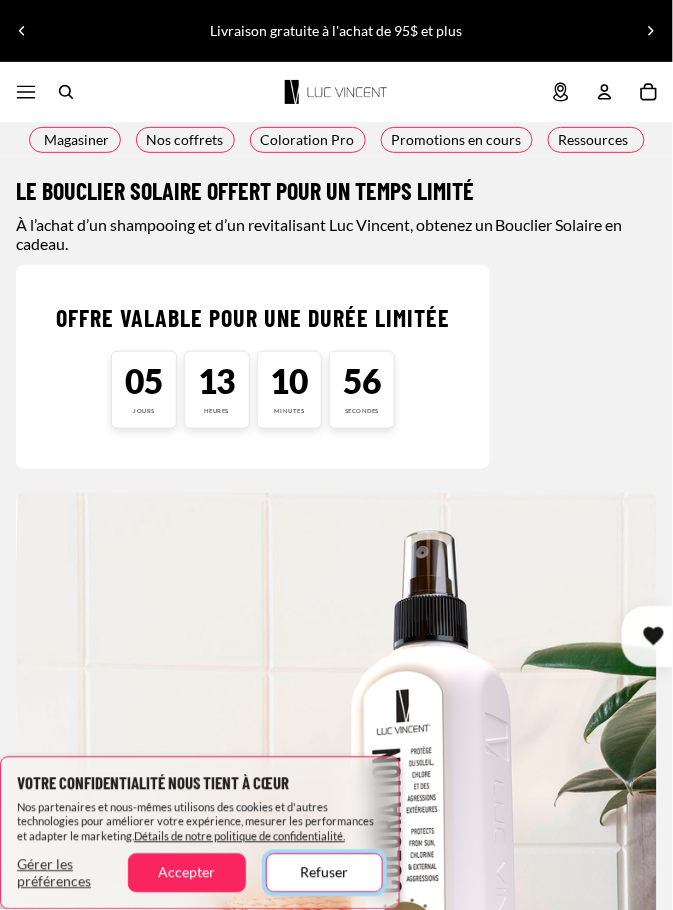 click on "Refuser" at bounding box center [324, 873] 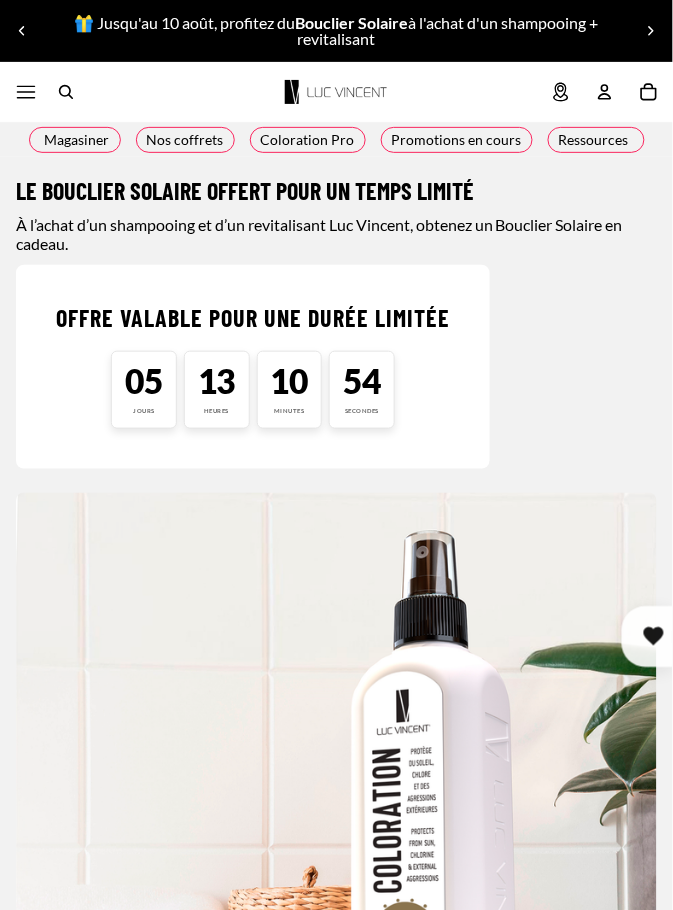 scroll, scrollTop: 0, scrollLeft: 62, axis: horizontal 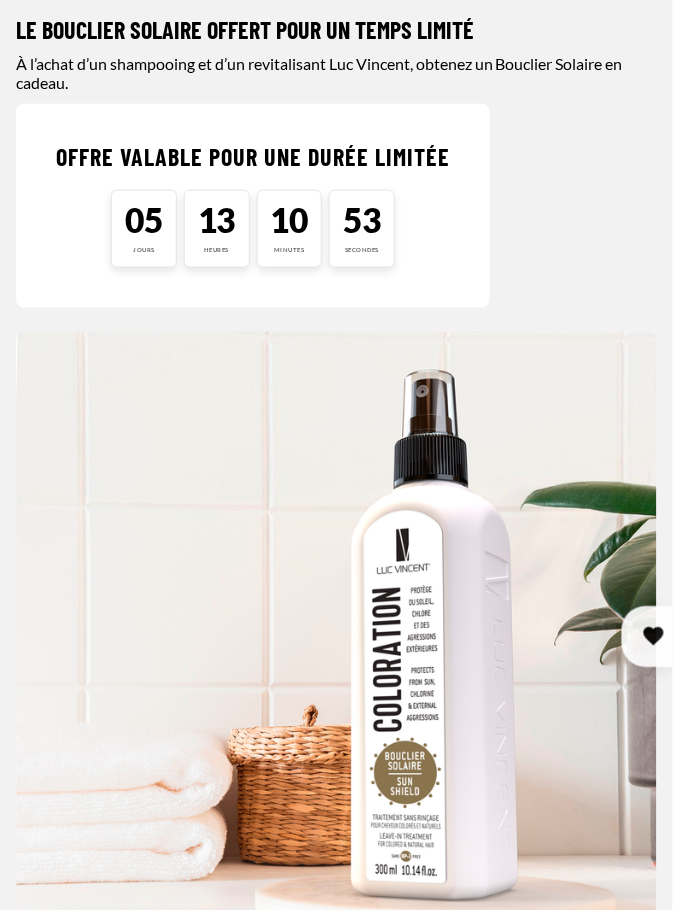 click at bounding box center [336, 652] 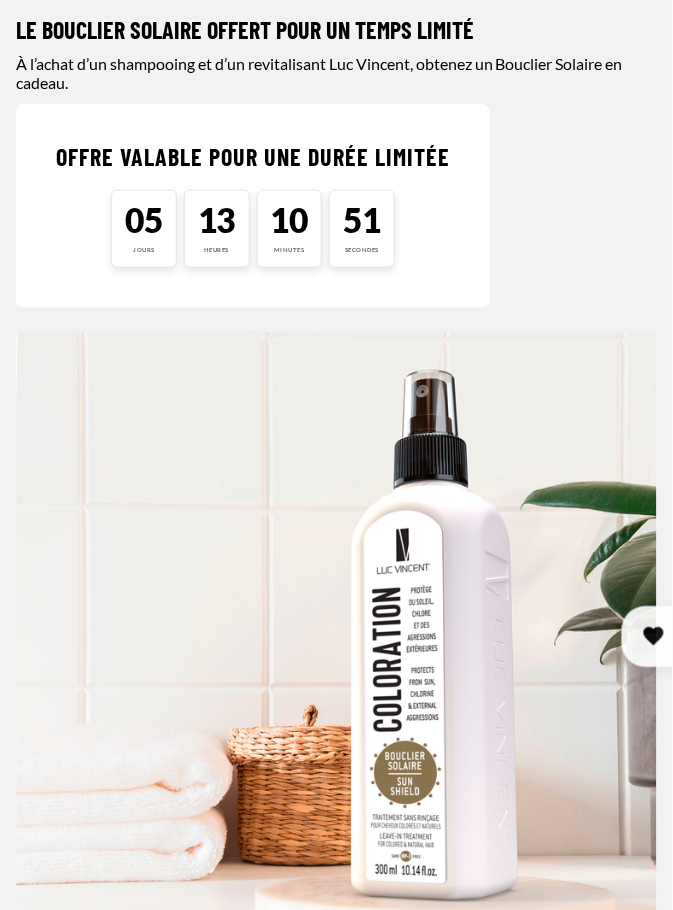 scroll, scrollTop: 0, scrollLeft: 192, axis: horizontal 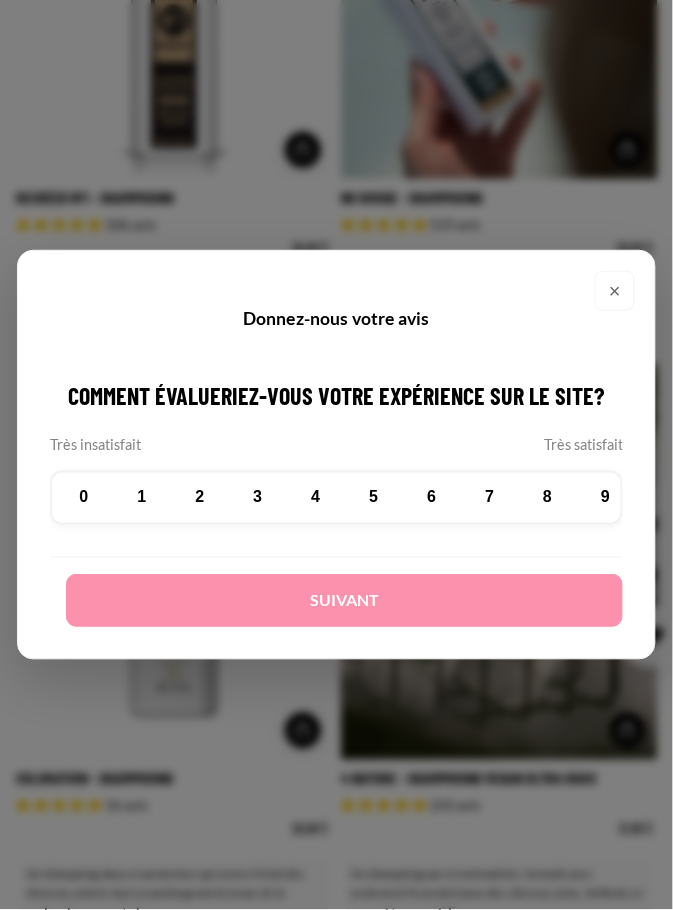 click on "×" at bounding box center [615, 291] 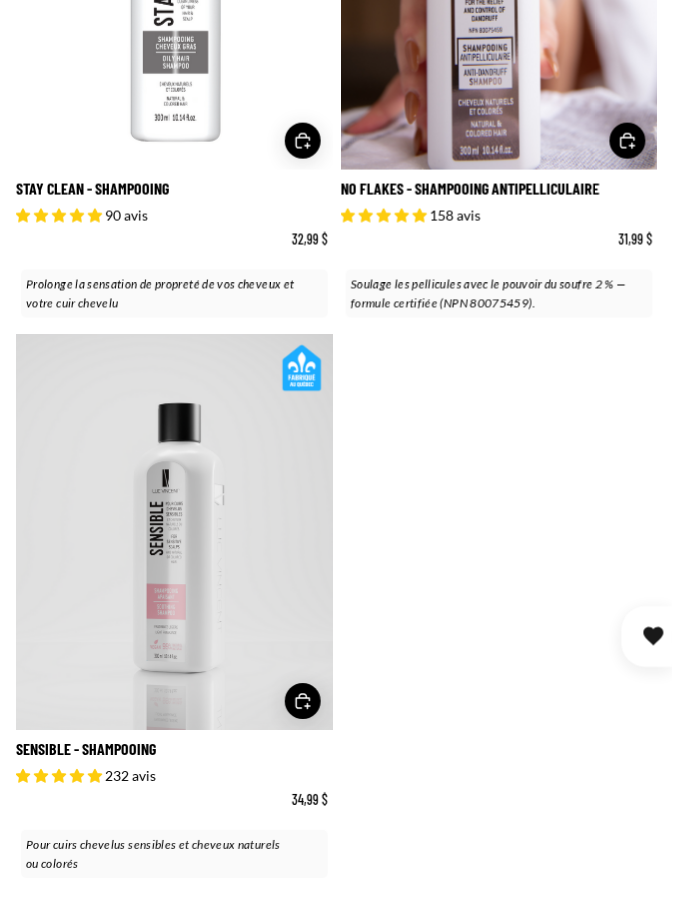 click on "Sensible - Shampooing" at bounding box center (174, 609) 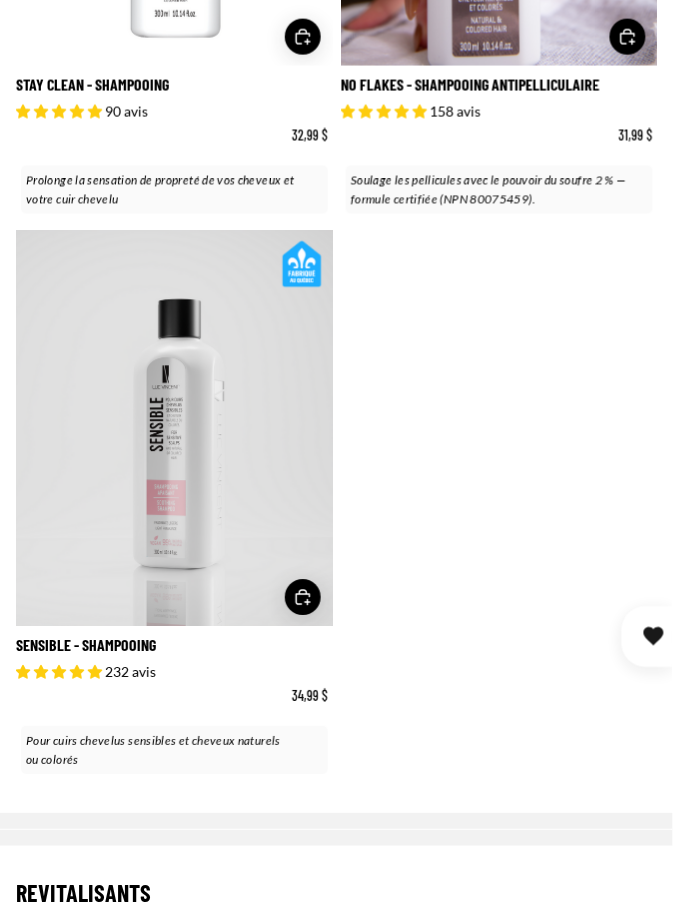 scroll, scrollTop: 3411, scrollLeft: 0, axis: vertical 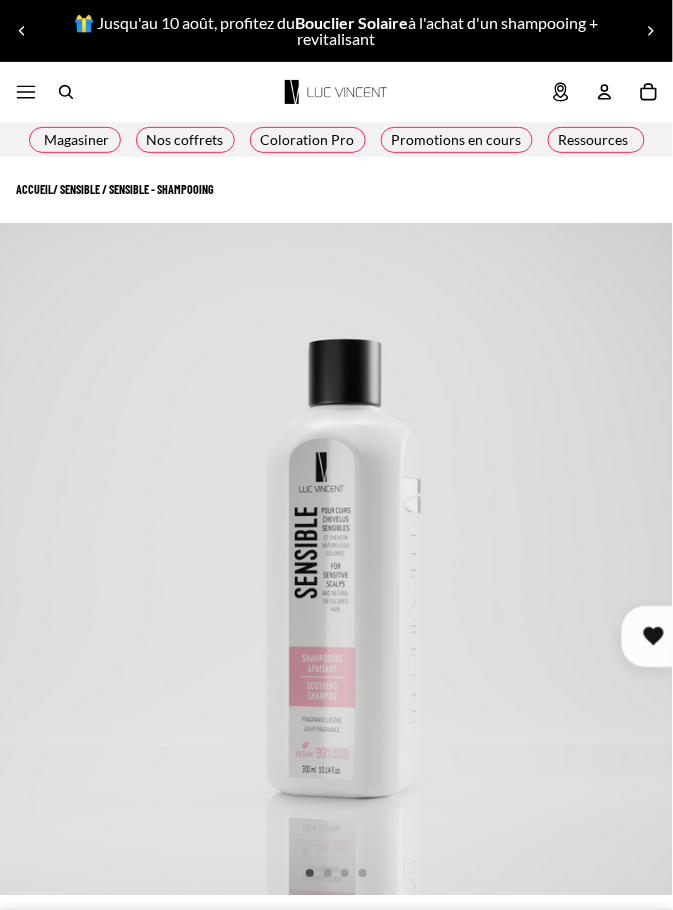 select on "**********" 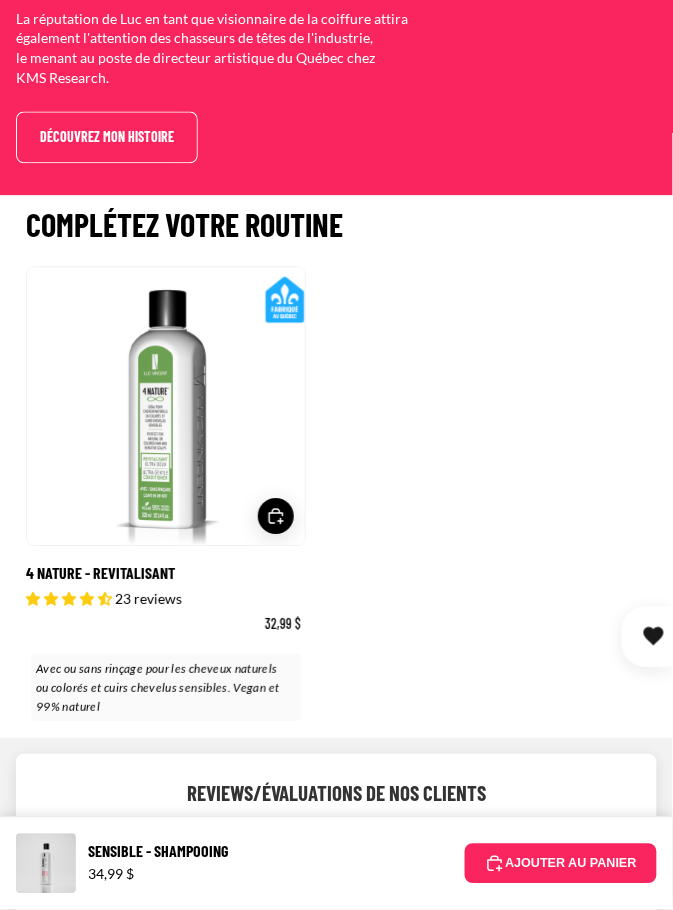 scroll, scrollTop: 3434, scrollLeft: 0, axis: vertical 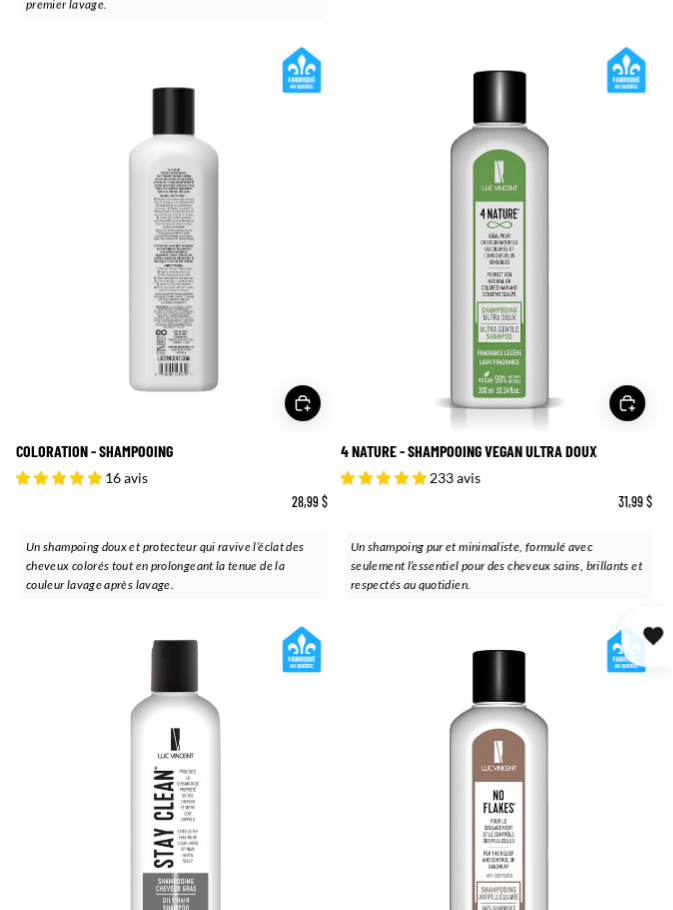 click on "Coloration - Shampooing" at bounding box center [174, 321] 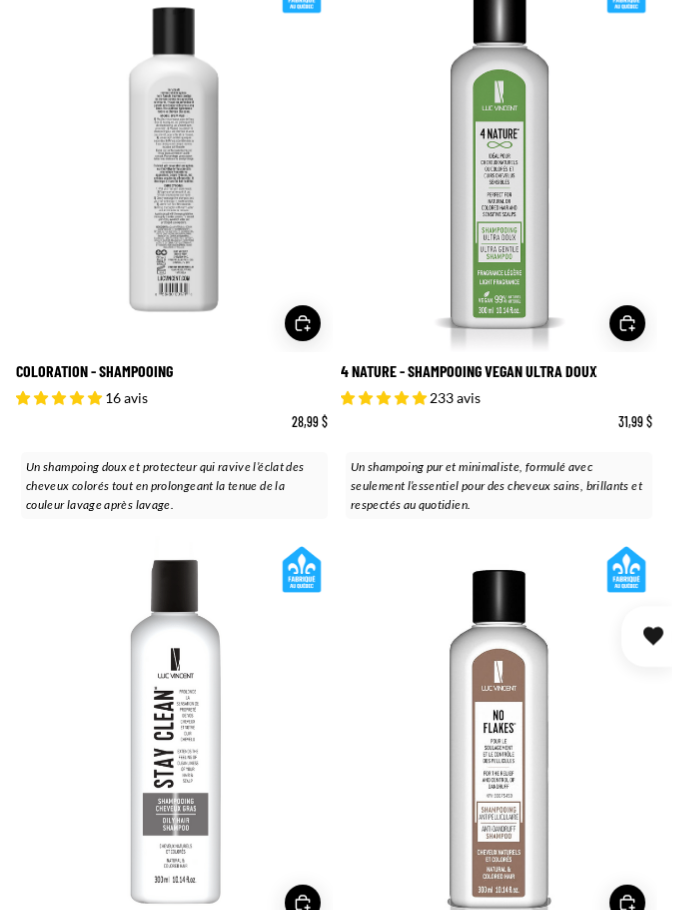 scroll, scrollTop: 2472, scrollLeft: 0, axis: vertical 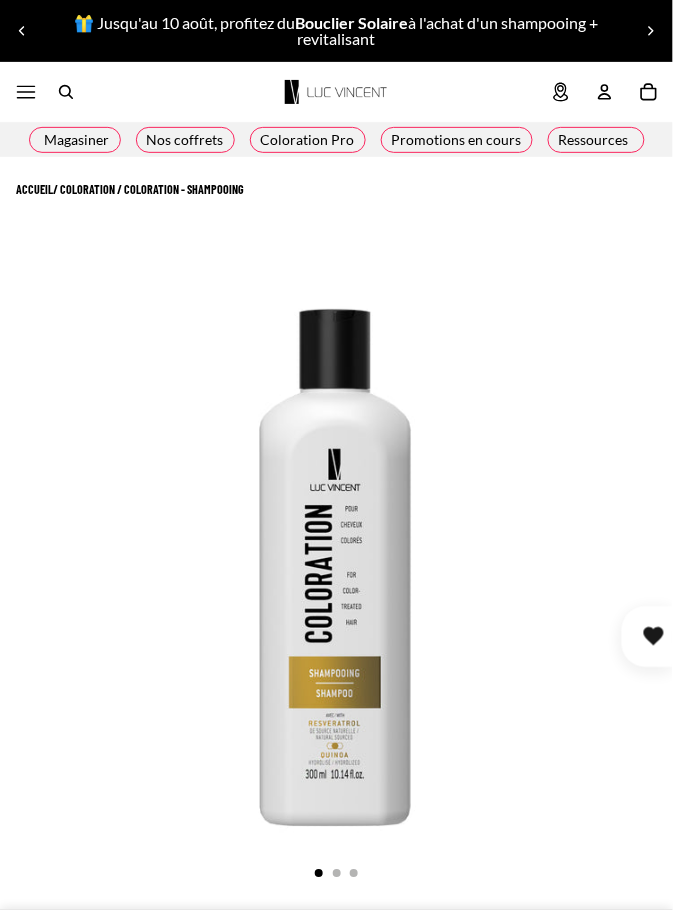 select on "**********" 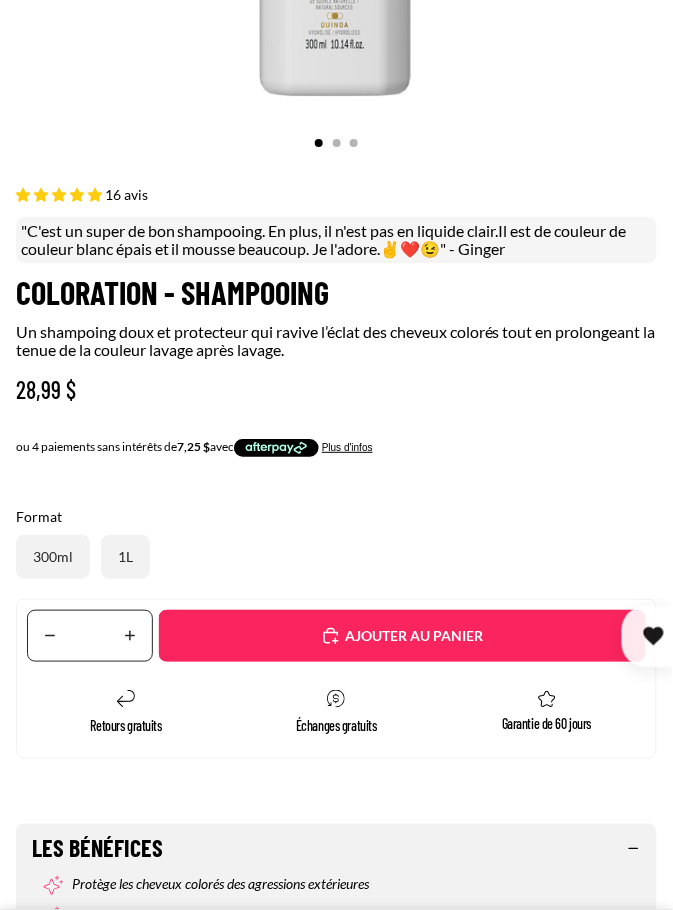 scroll, scrollTop: 731, scrollLeft: 0, axis: vertical 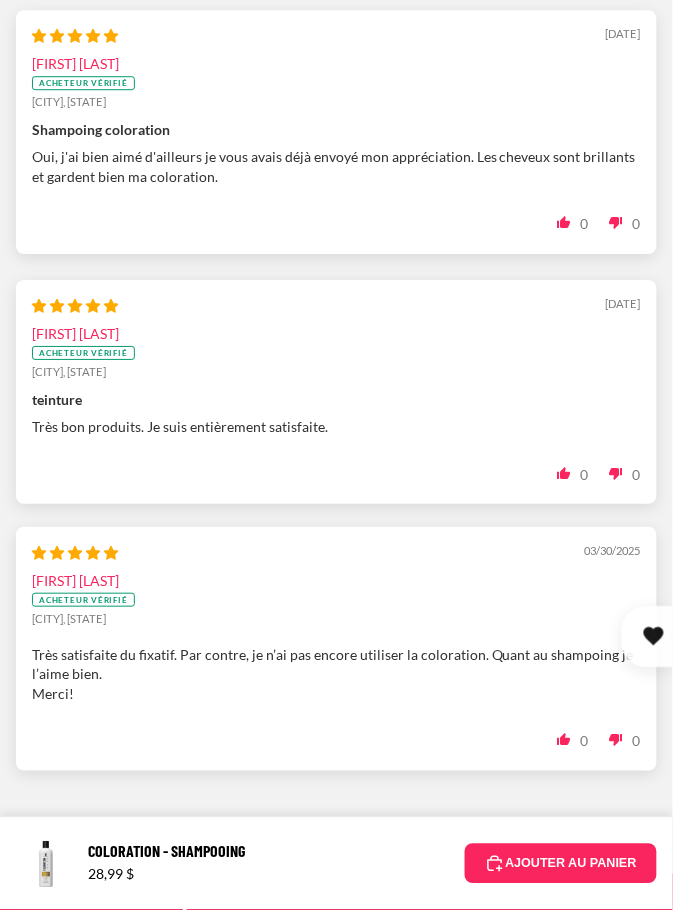 click on "2" at bounding box center (314, 827) 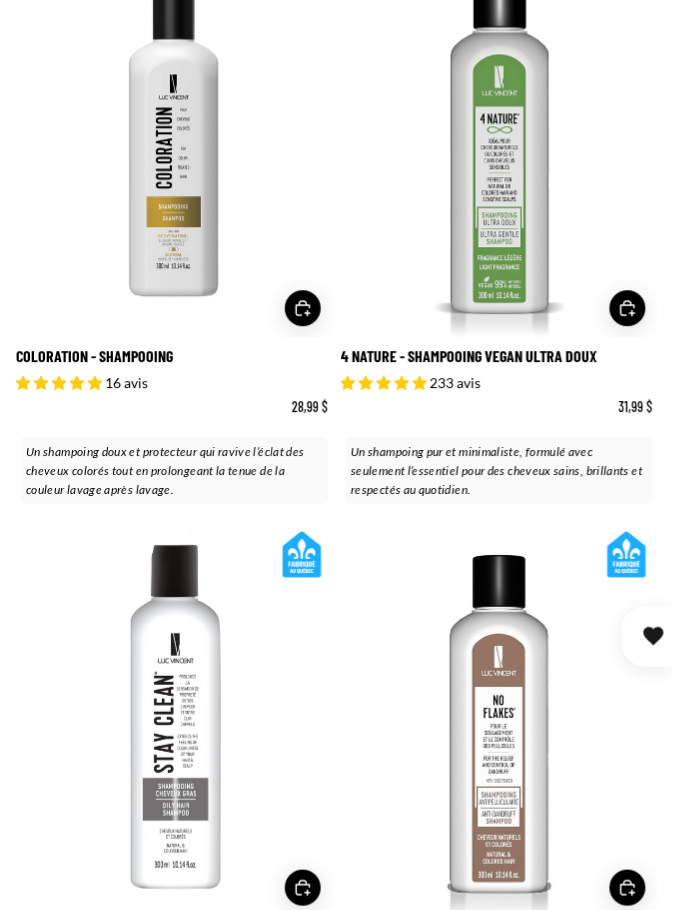 scroll, scrollTop: 2569, scrollLeft: 0, axis: vertical 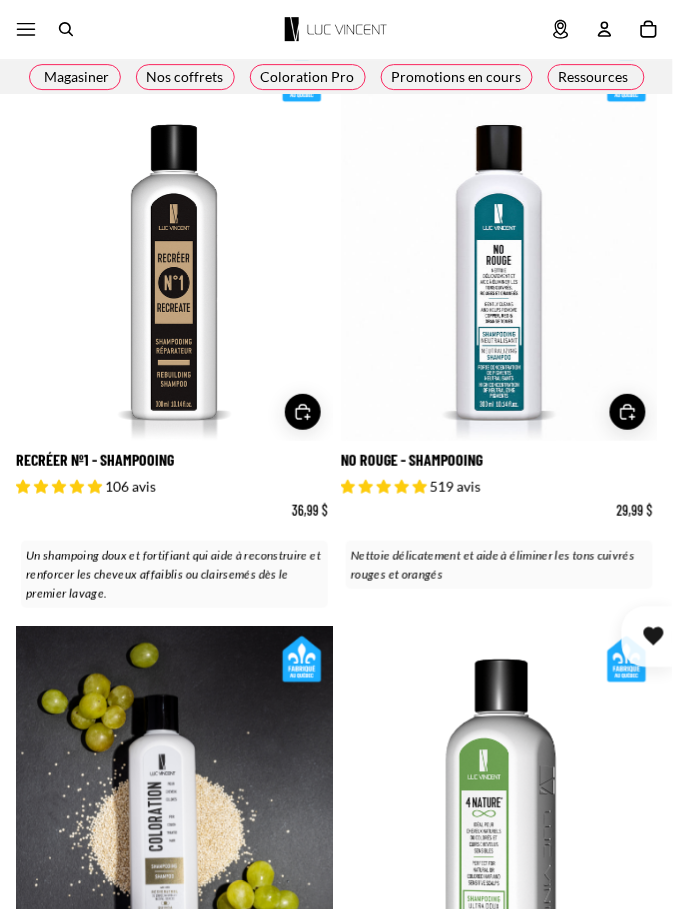 click 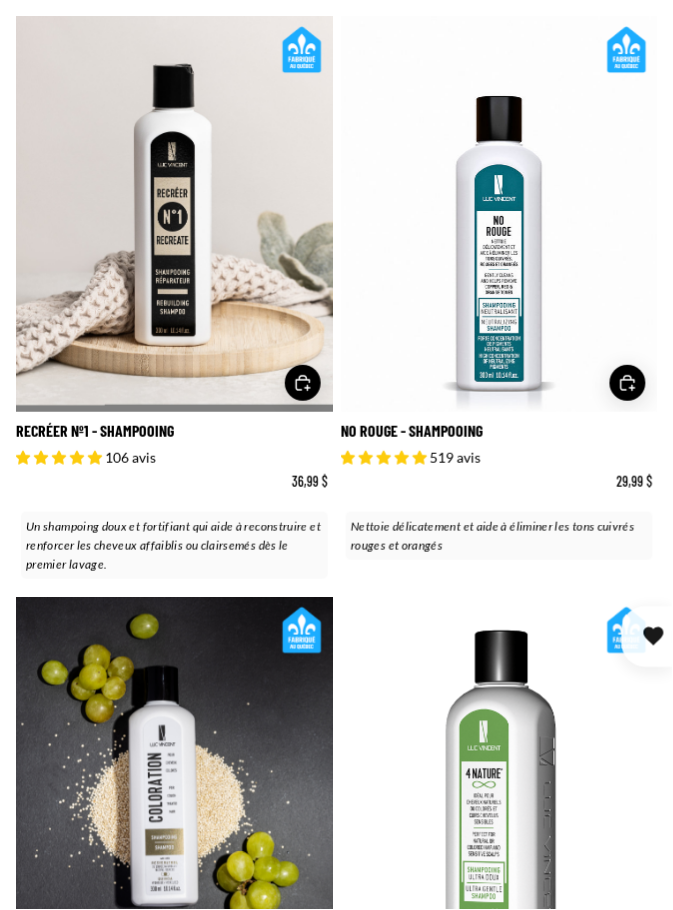 scroll, scrollTop: 1883, scrollLeft: 0, axis: vertical 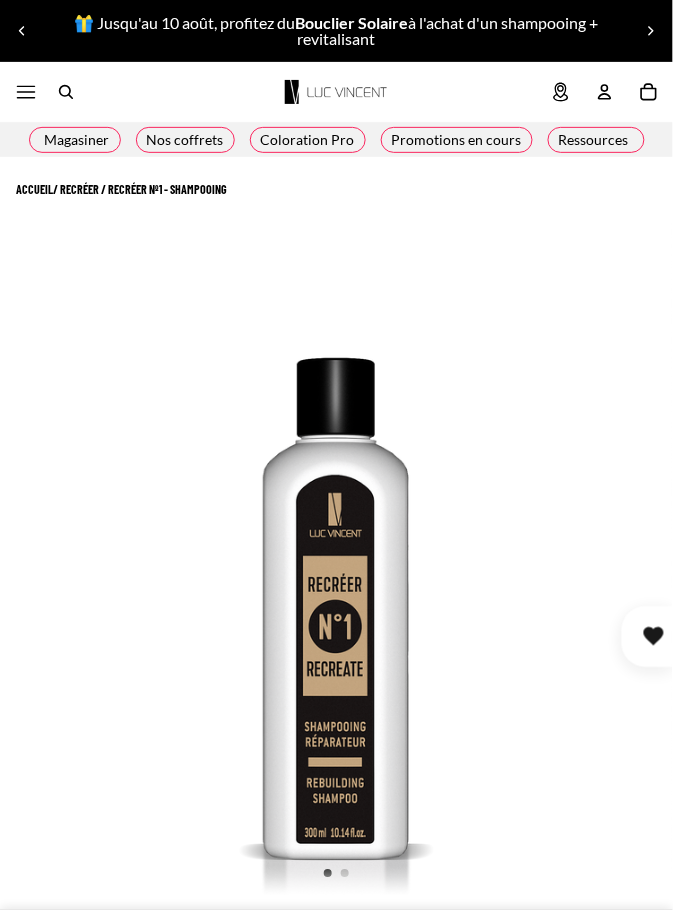 select on "**********" 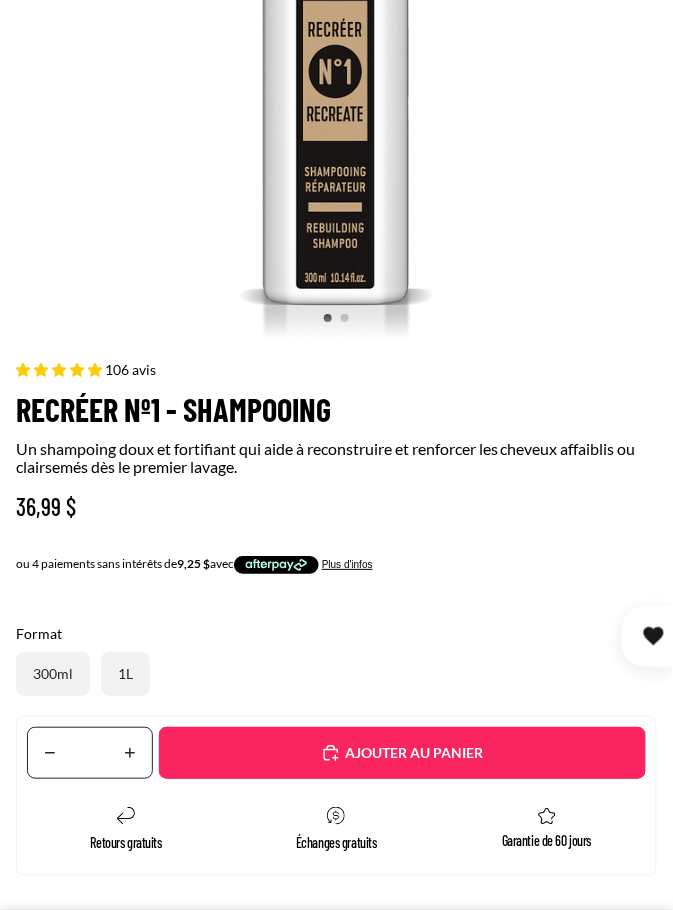 scroll, scrollTop: 558, scrollLeft: 0, axis: vertical 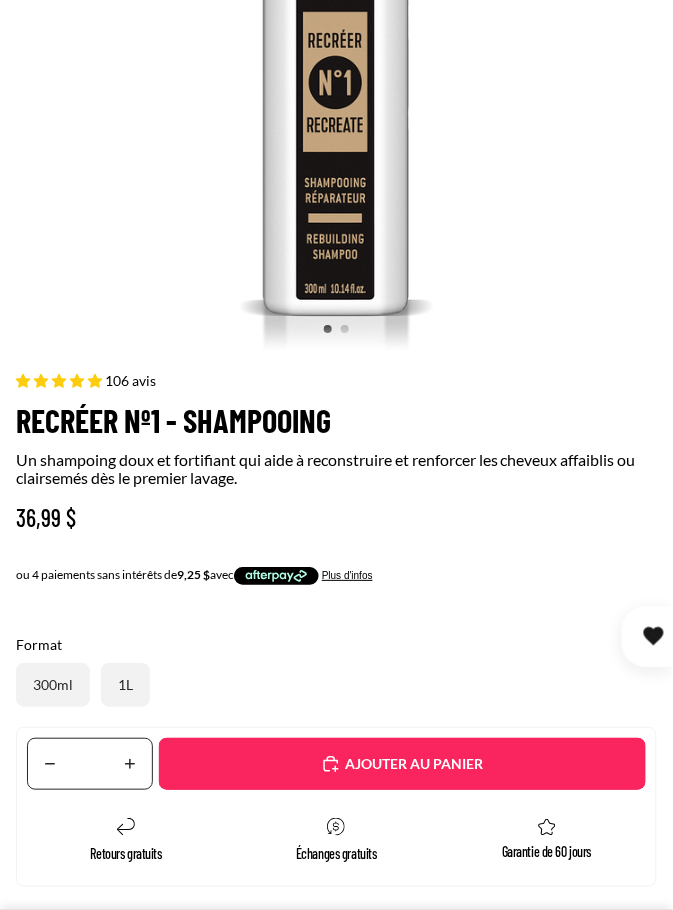click on "106 avis" at bounding box center [130, 380] 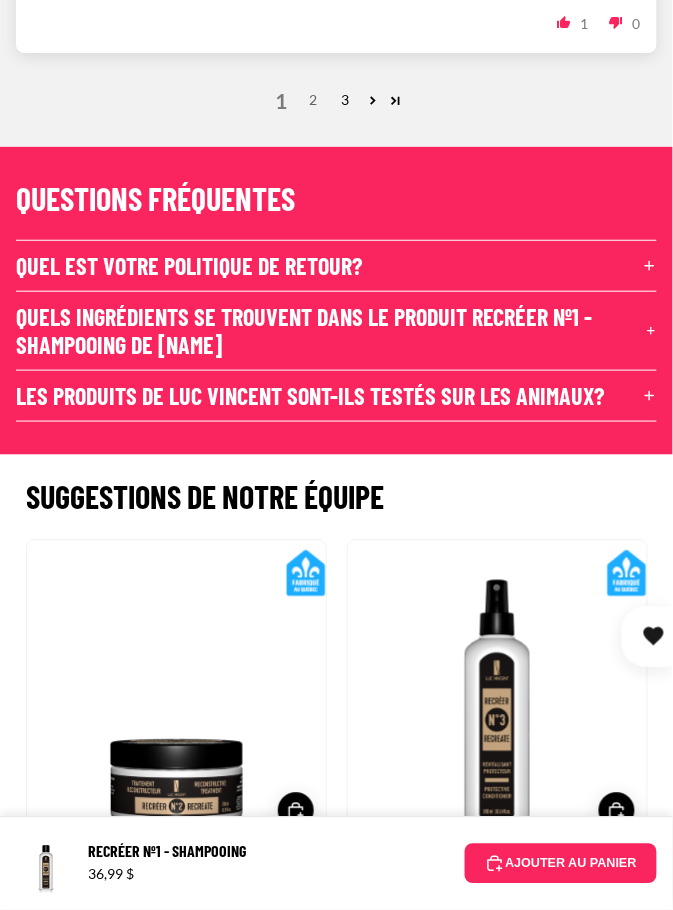 click on "2" at bounding box center (314, 100) 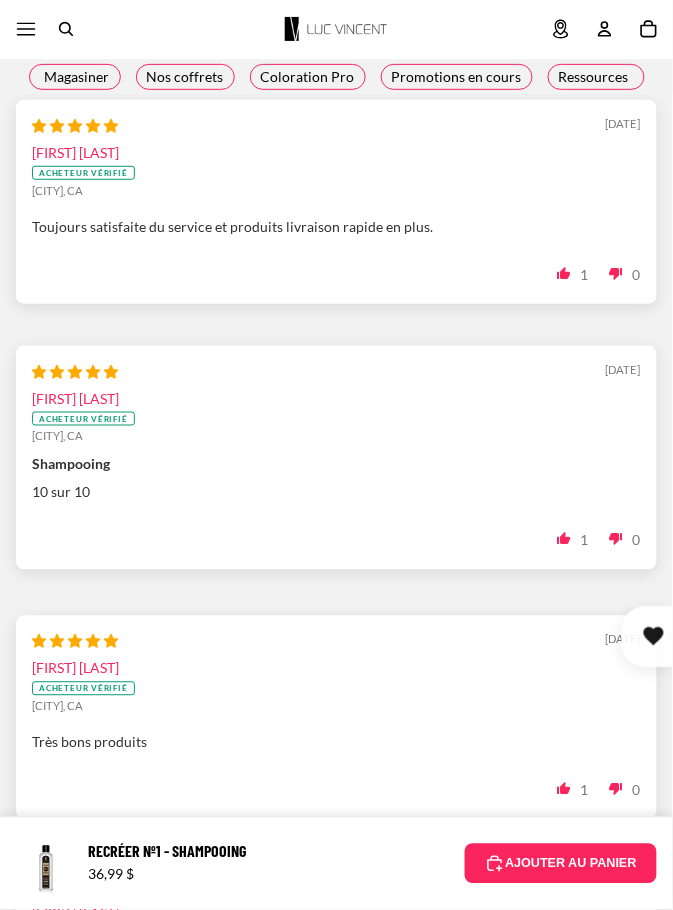 click on "**********" at bounding box center [106, -245] 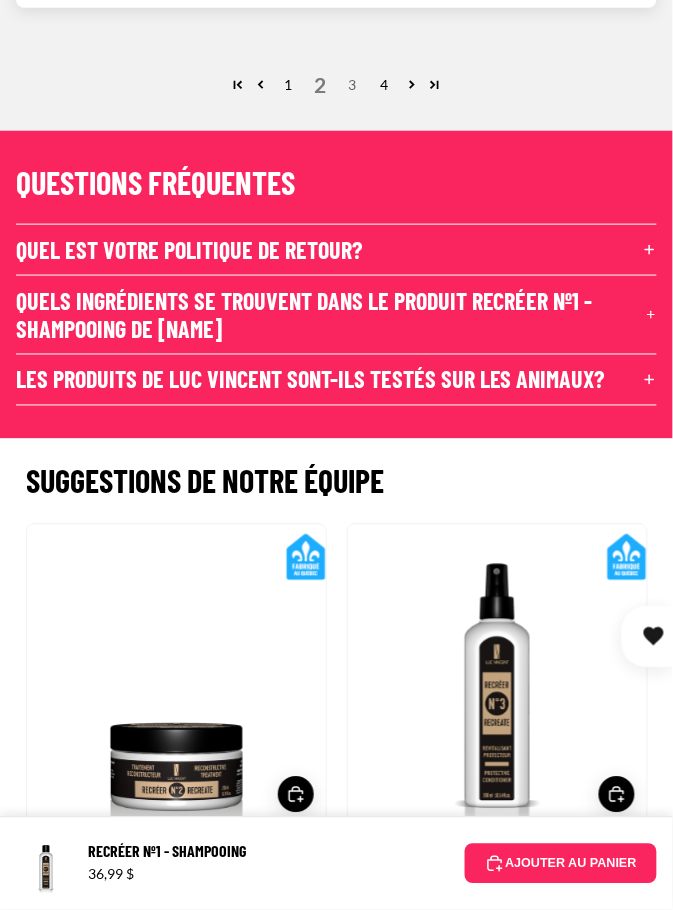 click on "3" at bounding box center [353, 85] 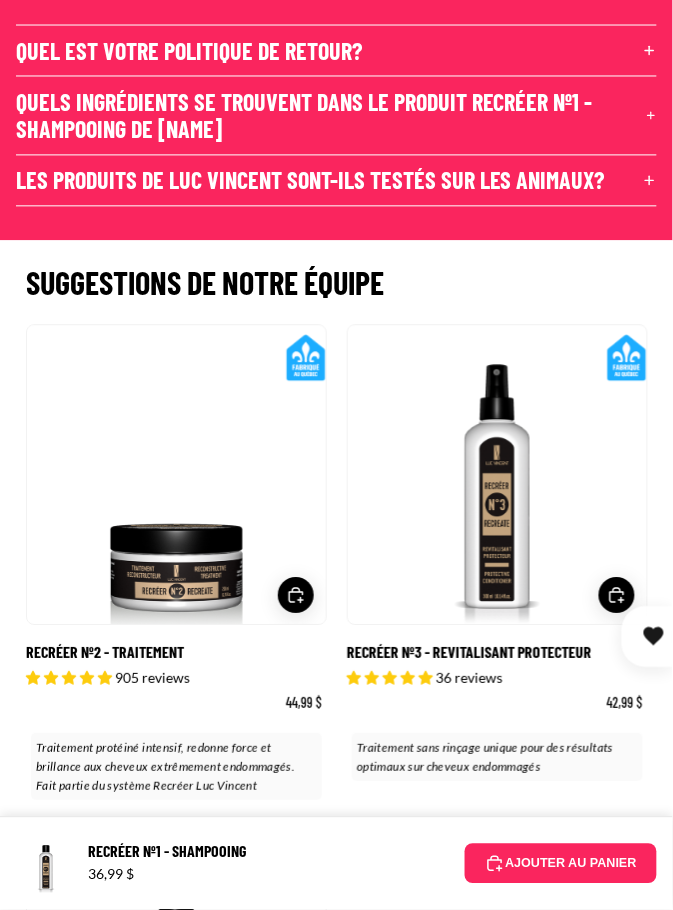 click on "4" at bounding box center (369, -114) 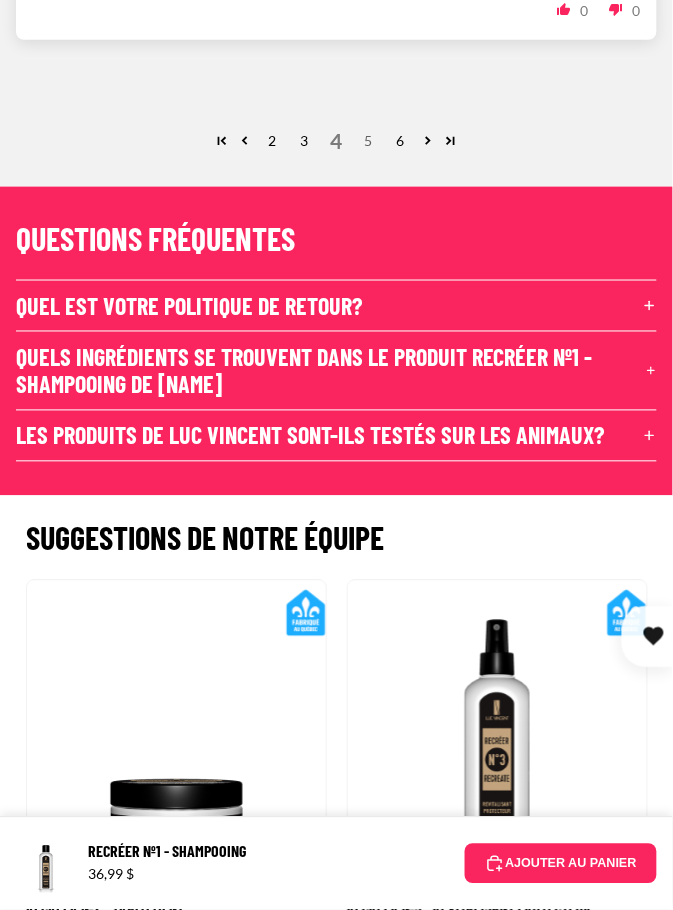click on "5" at bounding box center (369, 141) 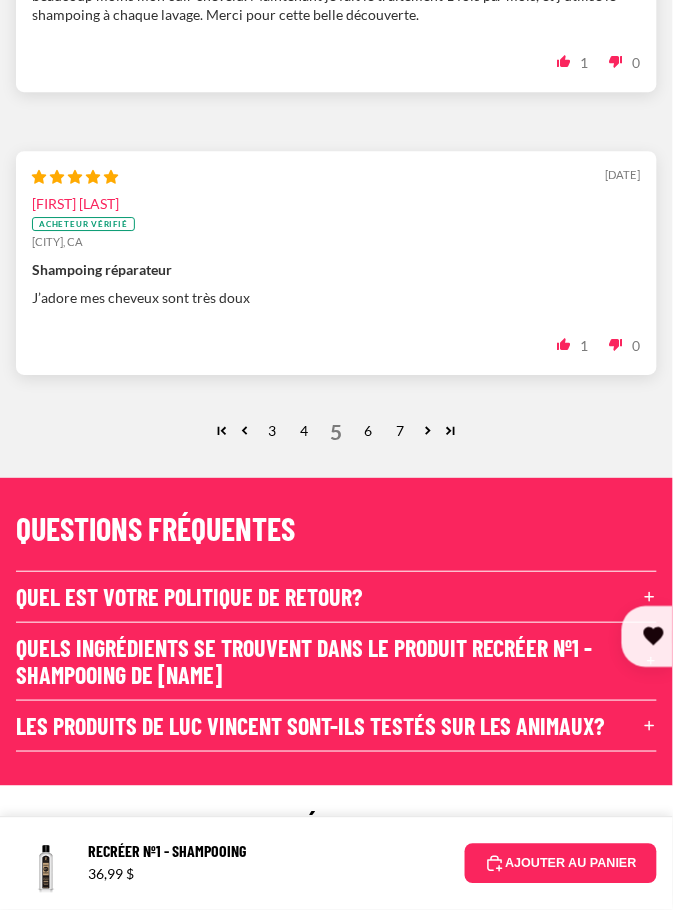 click on "Système recréer   J’utilise ces produits de la gamme Recréer,  j’ai d’excellents résultats, j’ai gagné en épaisseur, on voit beaucoup moins mon cuir chevelu.  Maintenant je fait le traitement 1 fois par mois, et j’utilise le shampoing à chaque lavage.  Merci pour cette belle découverte." at bounding box center [336, -11] 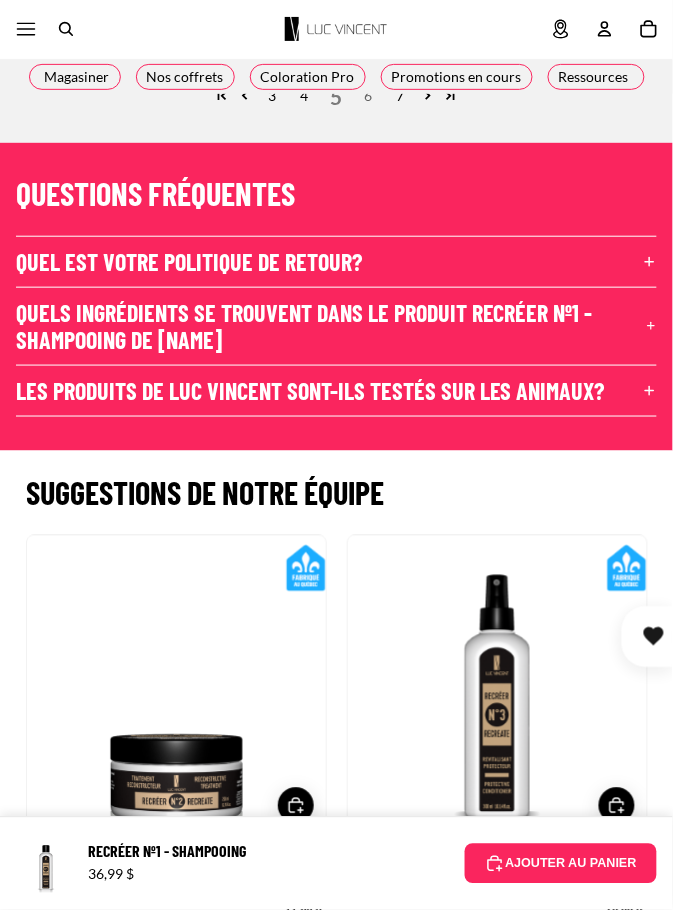 click on "6" at bounding box center (369, 96) 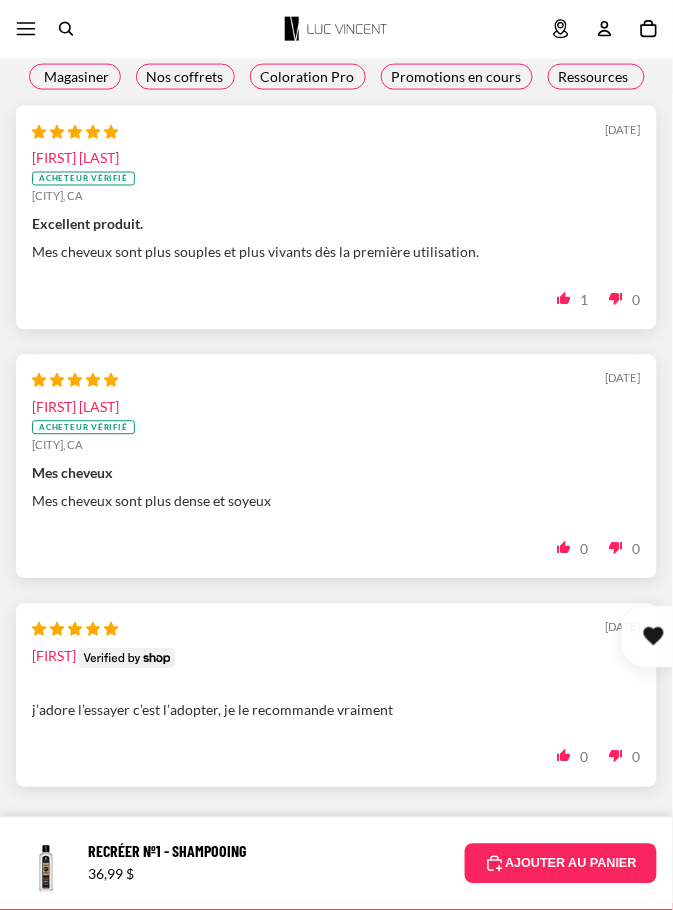 click on "Magog, CA" at bounding box center (336, 197) 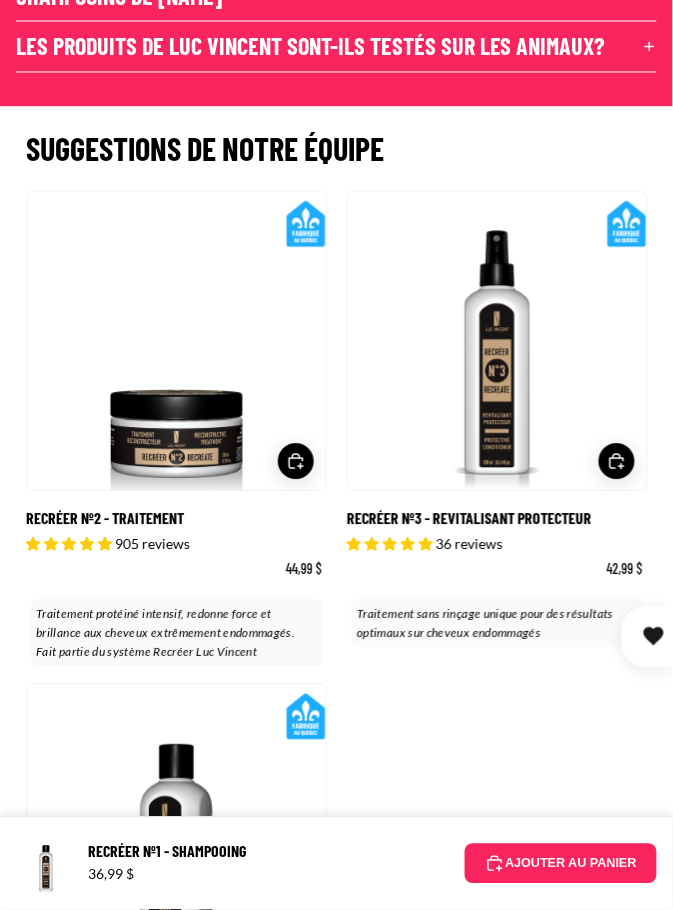click on "7" at bounding box center [369, -248] 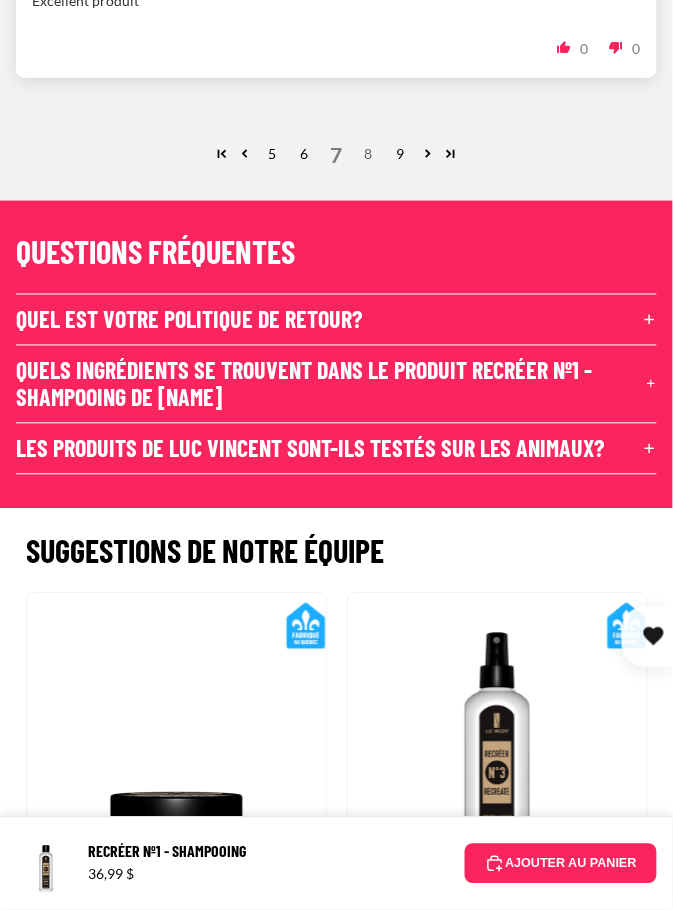 click on "8" at bounding box center (369, 154) 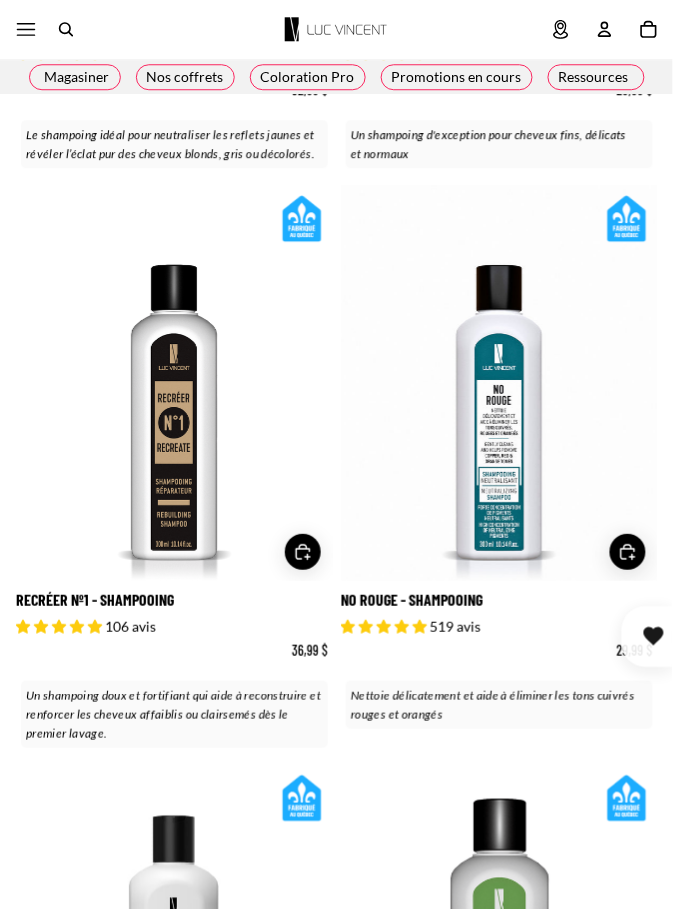 scroll, scrollTop: 1645, scrollLeft: 0, axis: vertical 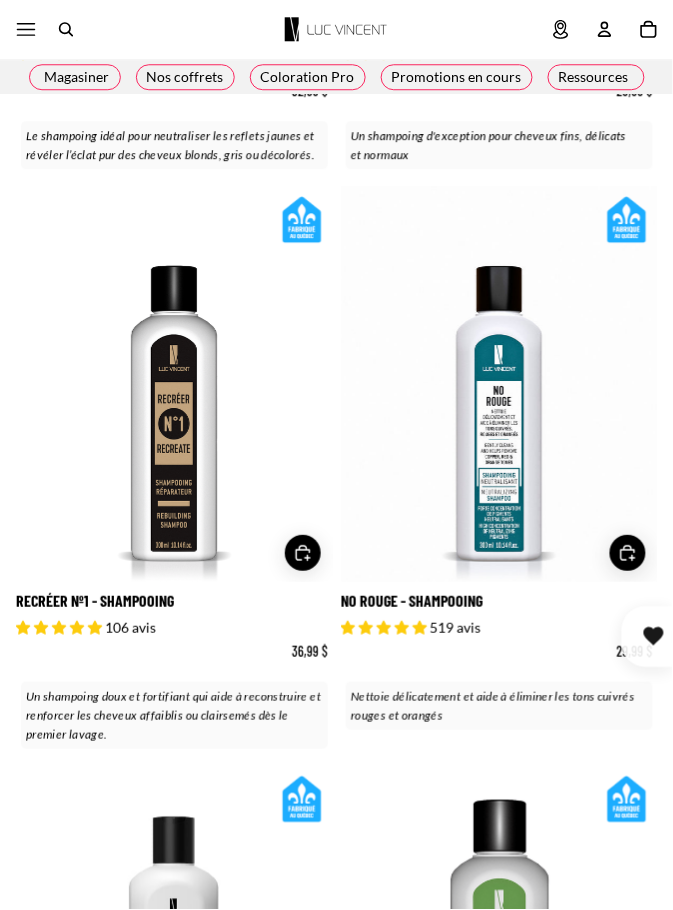 click 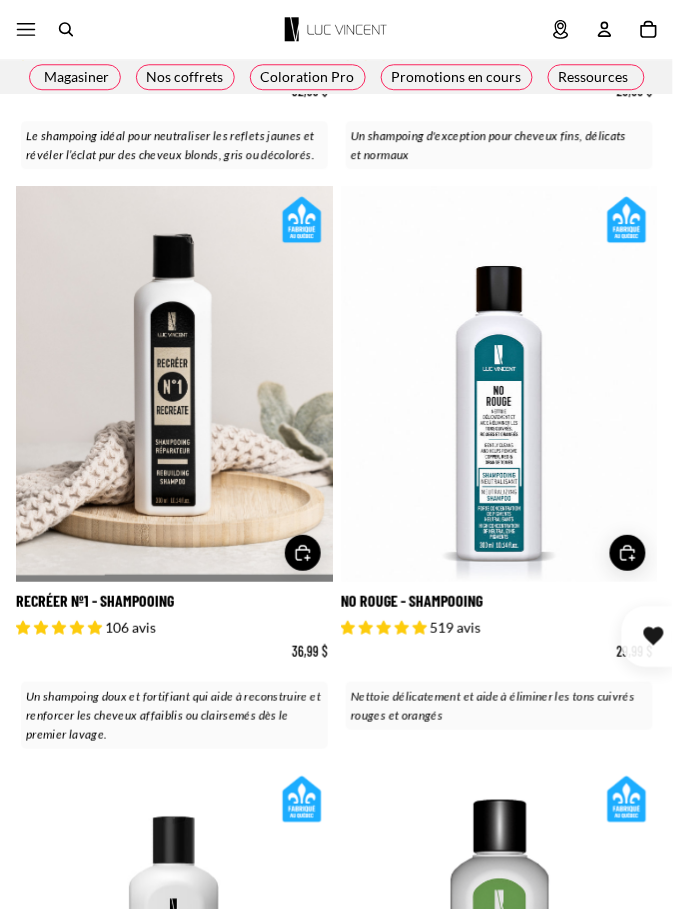 scroll, scrollTop: 0, scrollLeft: 192, axis: horizontal 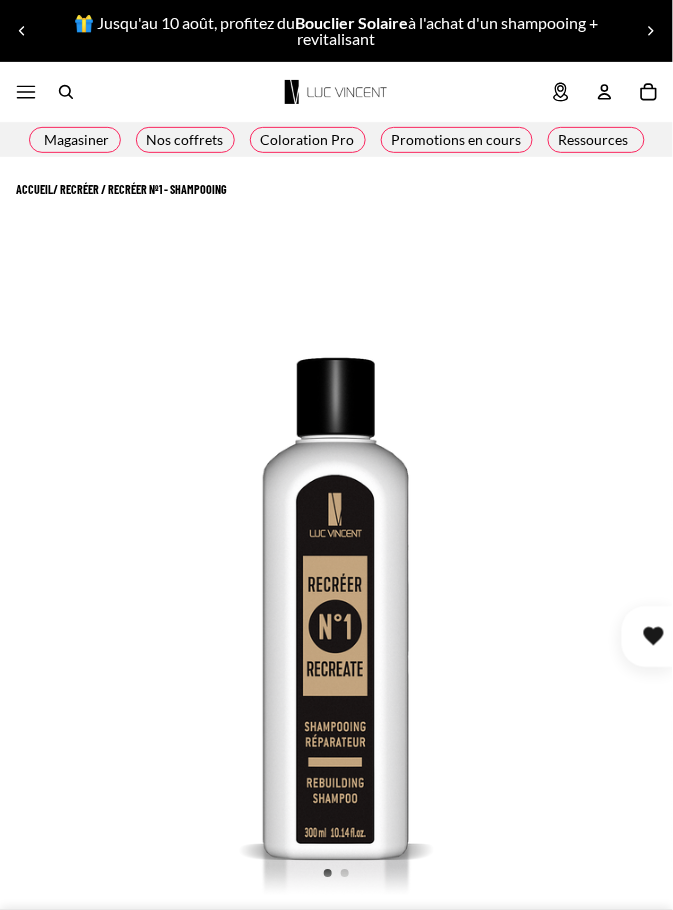 select on "**********" 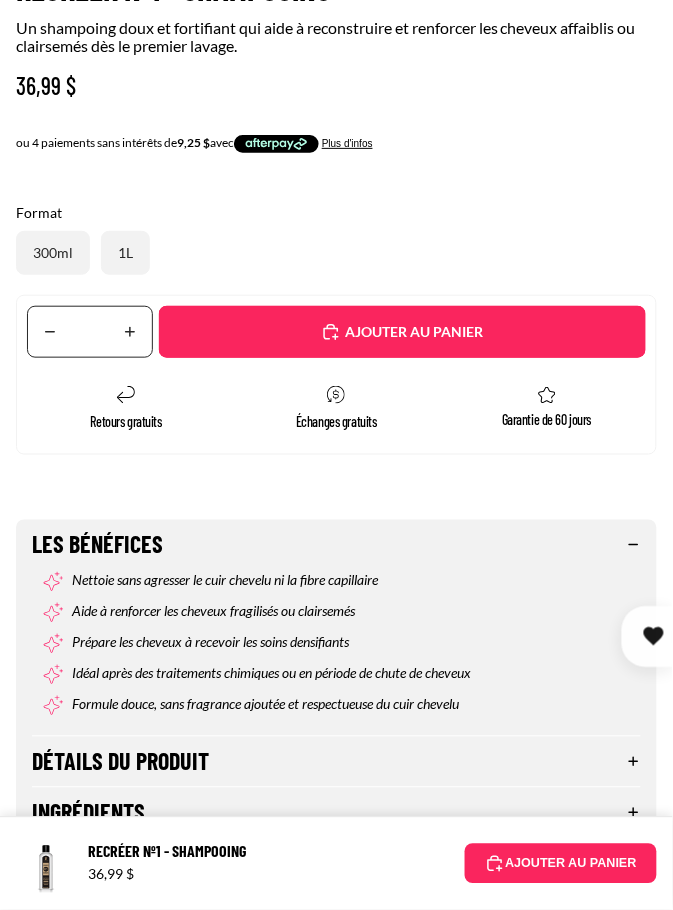 scroll, scrollTop: 980, scrollLeft: 0, axis: vertical 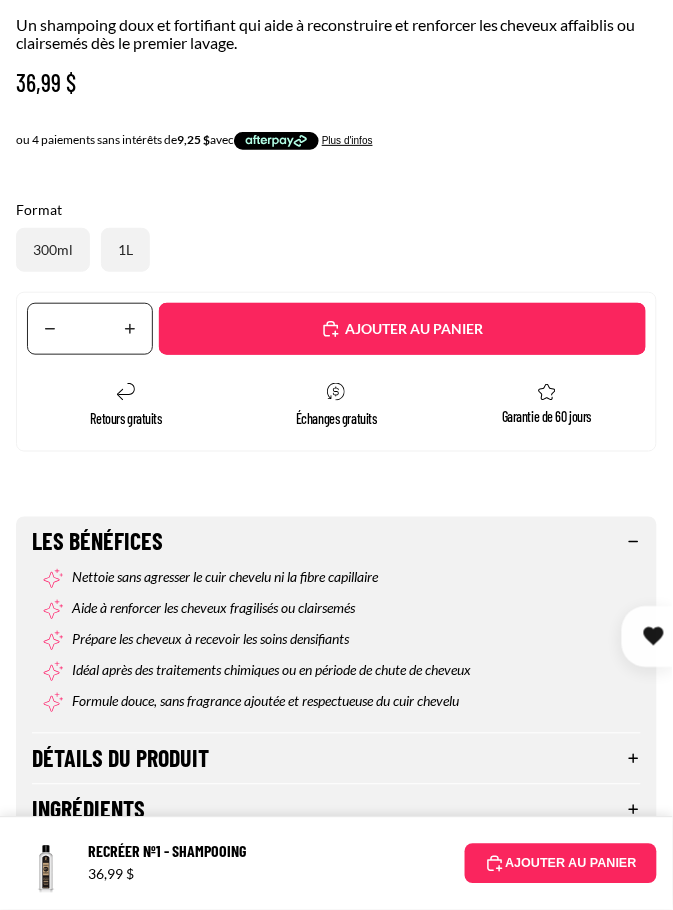 click on "Ajouté" at bounding box center [402, 329] 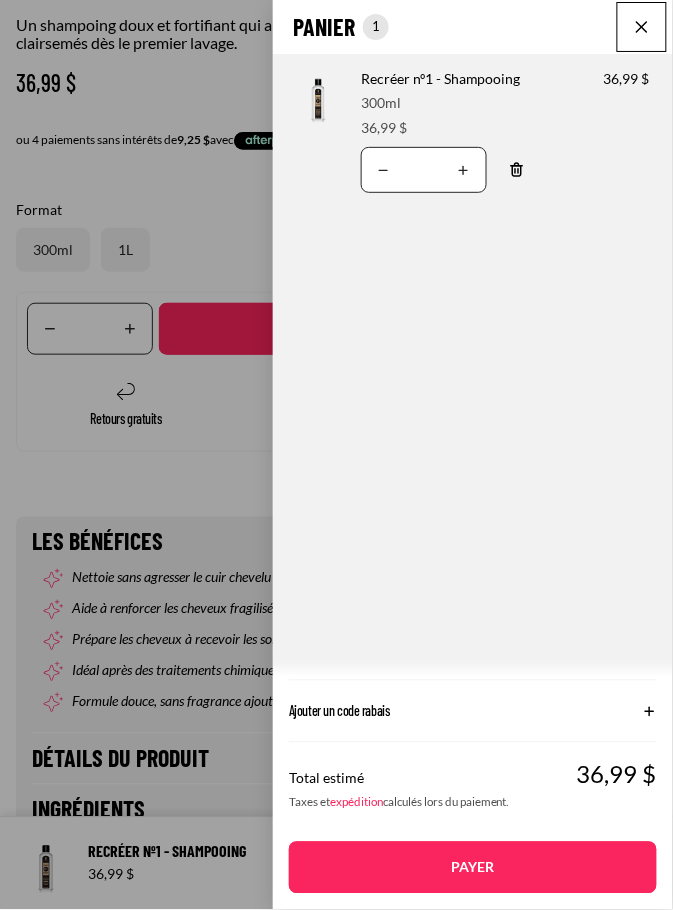 scroll, scrollTop: 0, scrollLeft: 192, axis: horizontal 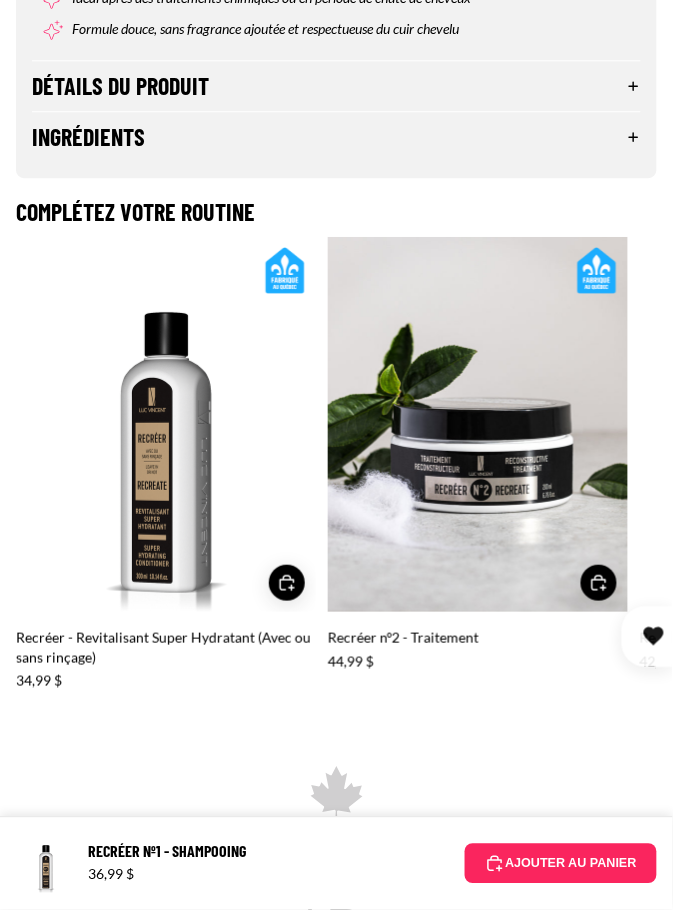 click 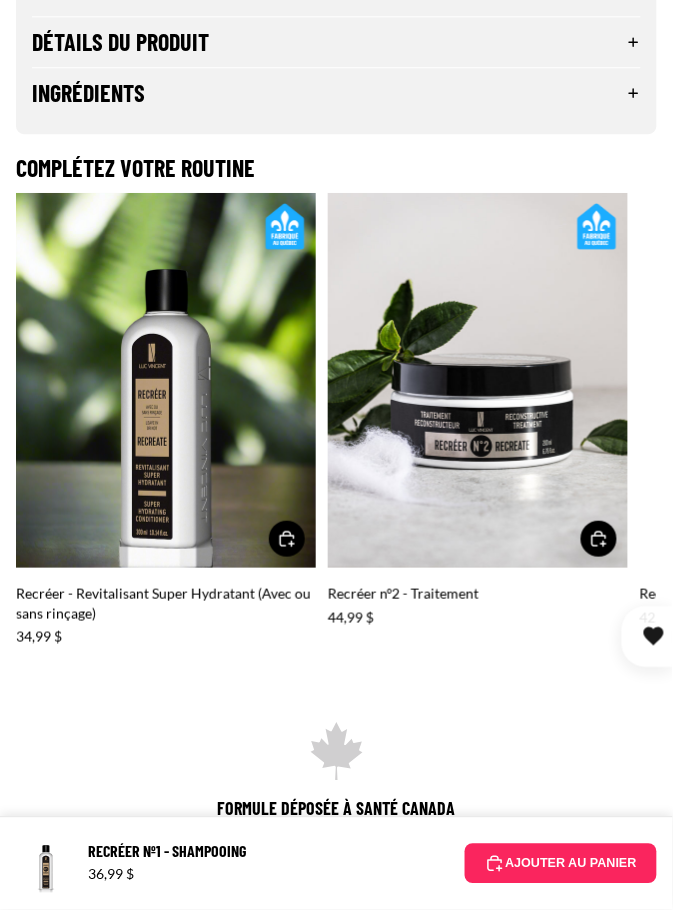 scroll, scrollTop: 1749, scrollLeft: 0, axis: vertical 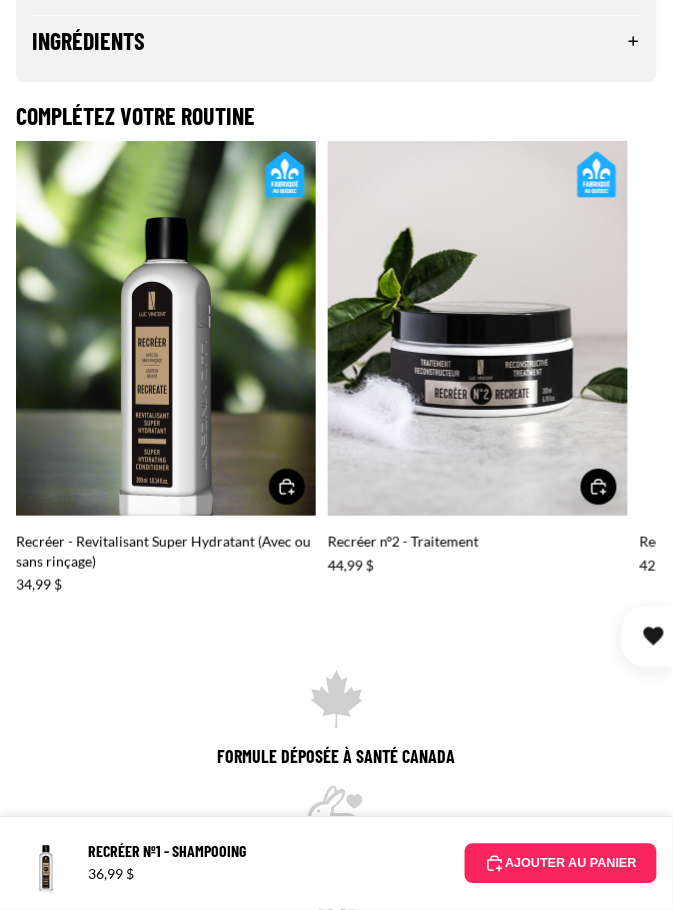 click on "Formule Déposée à Santé Canada" at bounding box center (336, 719) 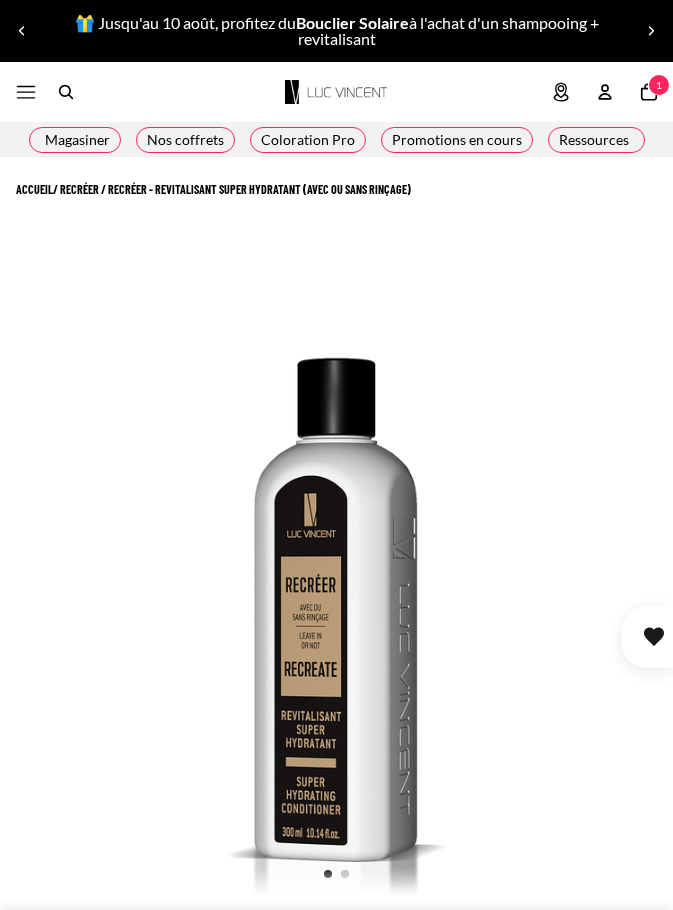 scroll, scrollTop: 0, scrollLeft: 0, axis: both 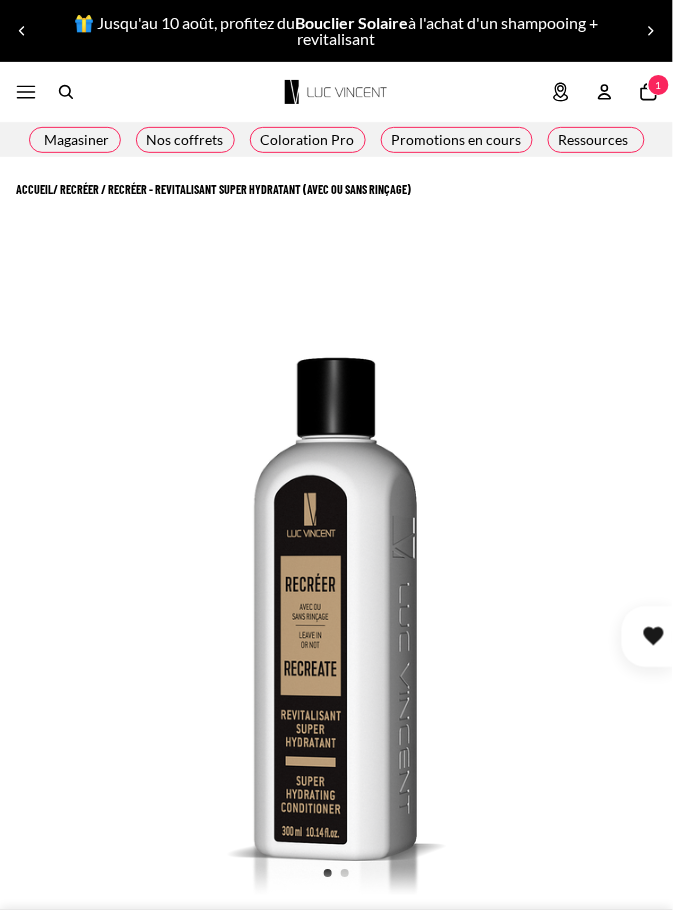 select on "**********" 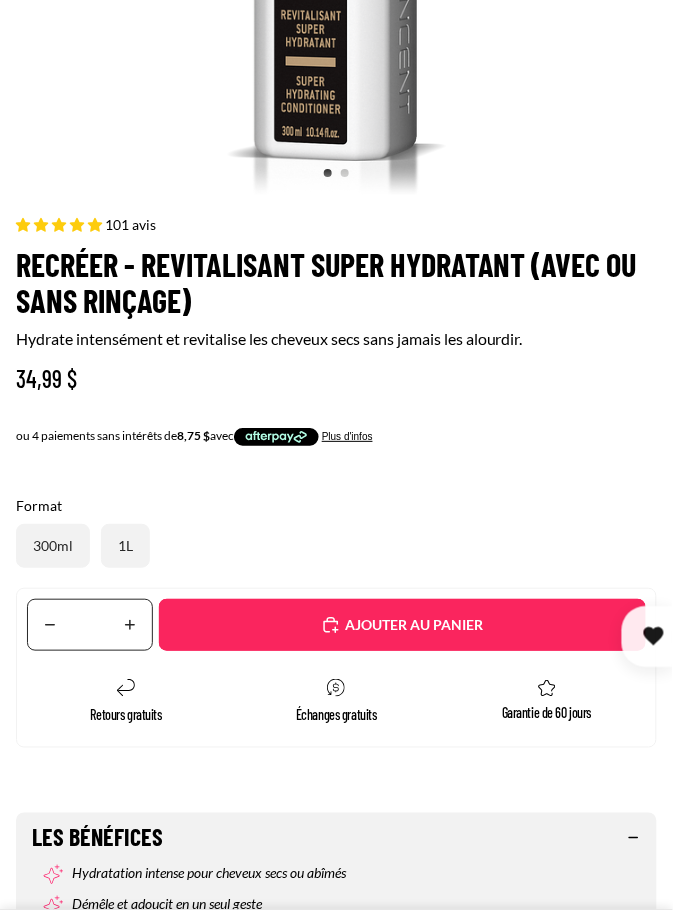 scroll, scrollTop: 704, scrollLeft: 0, axis: vertical 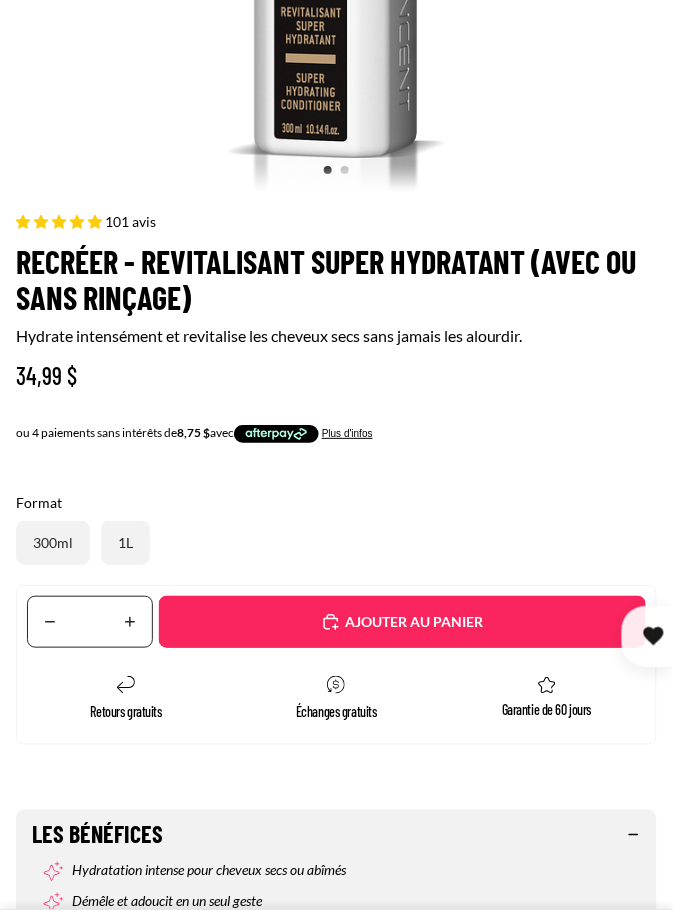 click on "Ajouté" at bounding box center (412, 622) 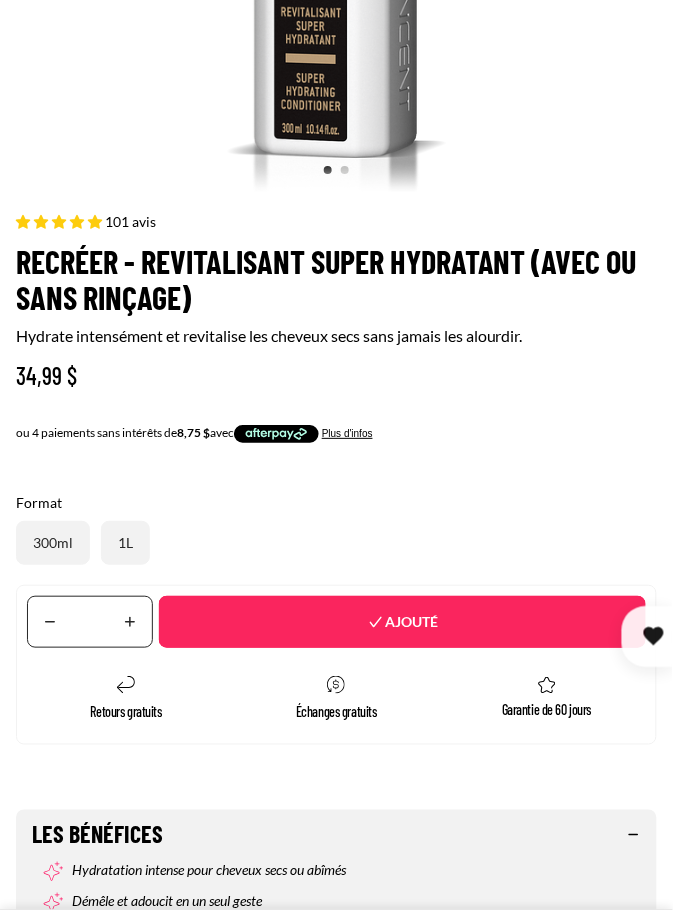 scroll, scrollTop: 0, scrollLeft: 96, axis: horizontal 